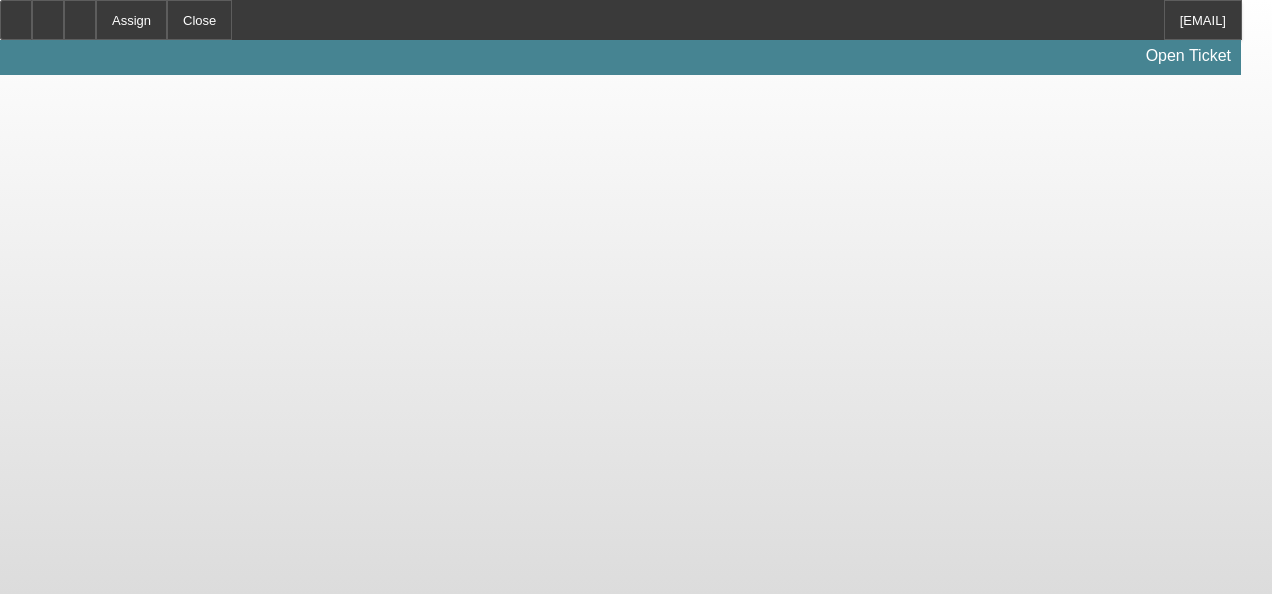 scroll, scrollTop: 0, scrollLeft: 0, axis: both 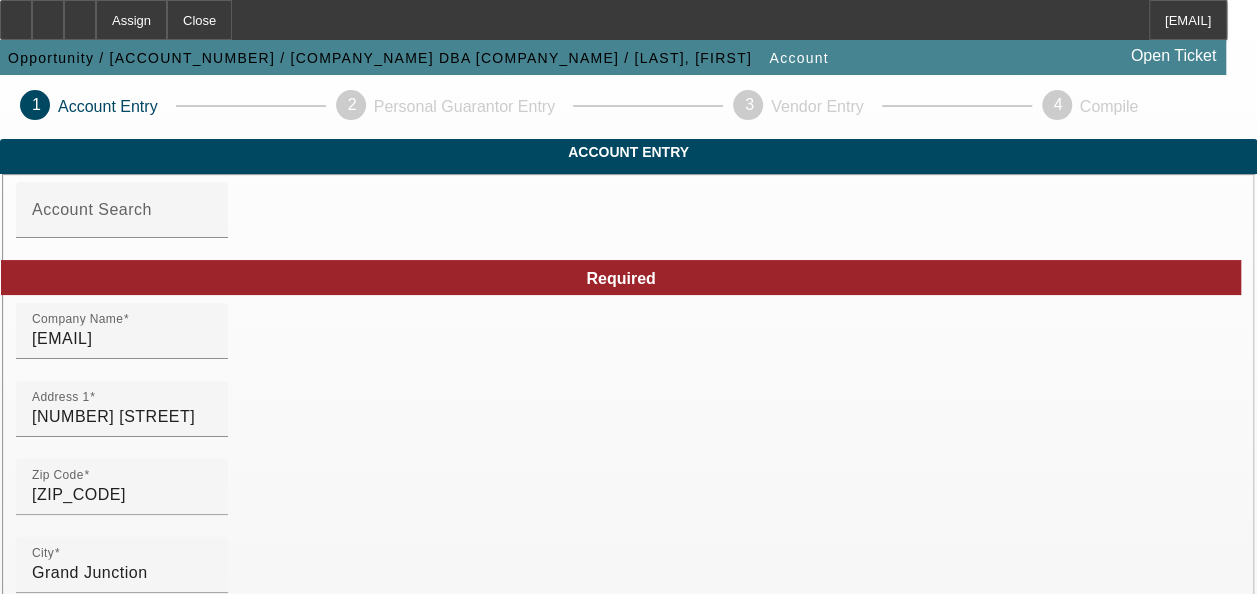click on "Assign" at bounding box center (131, 20) 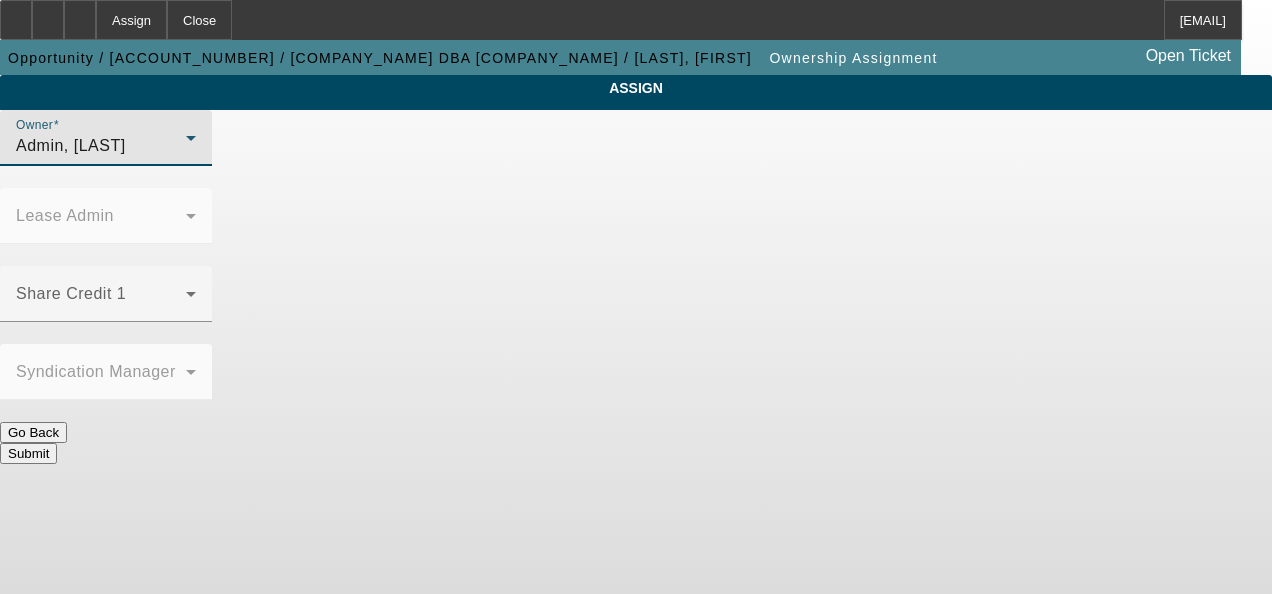 click on "Admin, [TEAM]" at bounding box center (101, 146) 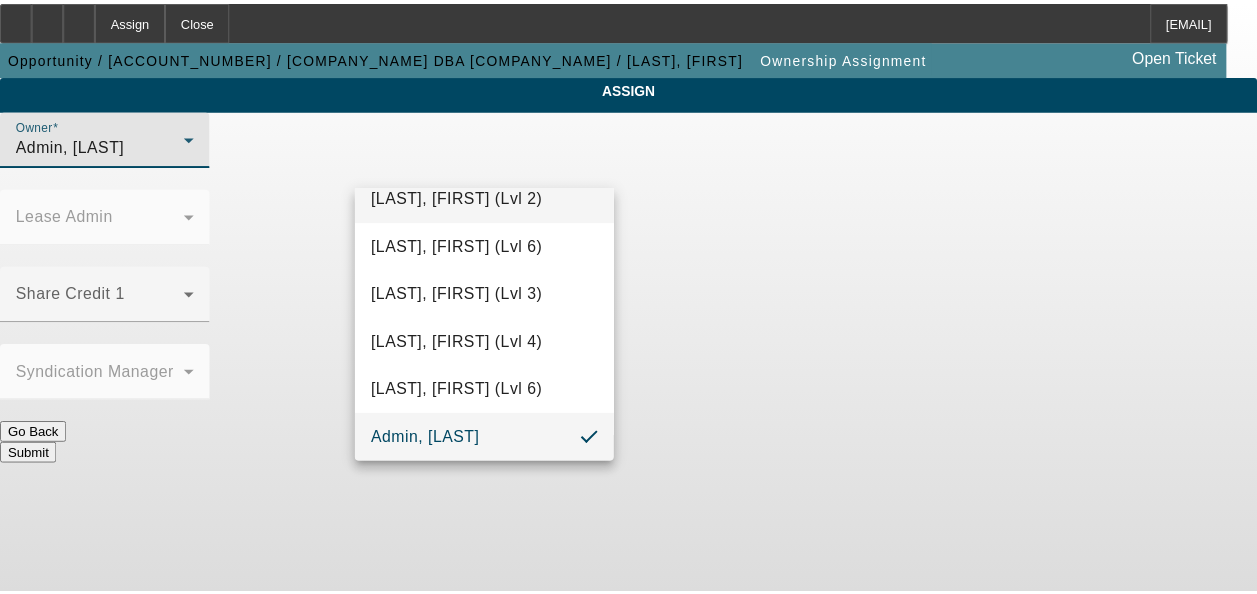scroll, scrollTop: 2456, scrollLeft: 0, axis: vertical 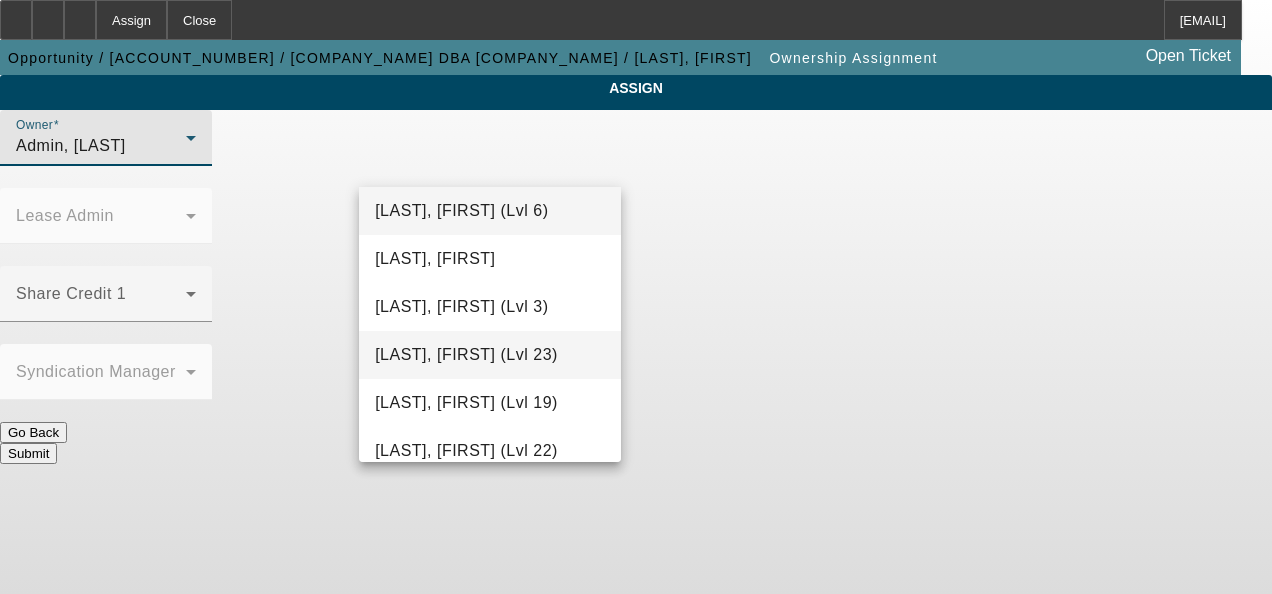 click on "[LAST], [FIRST] (Lvl 23)" at bounding box center (466, 355) 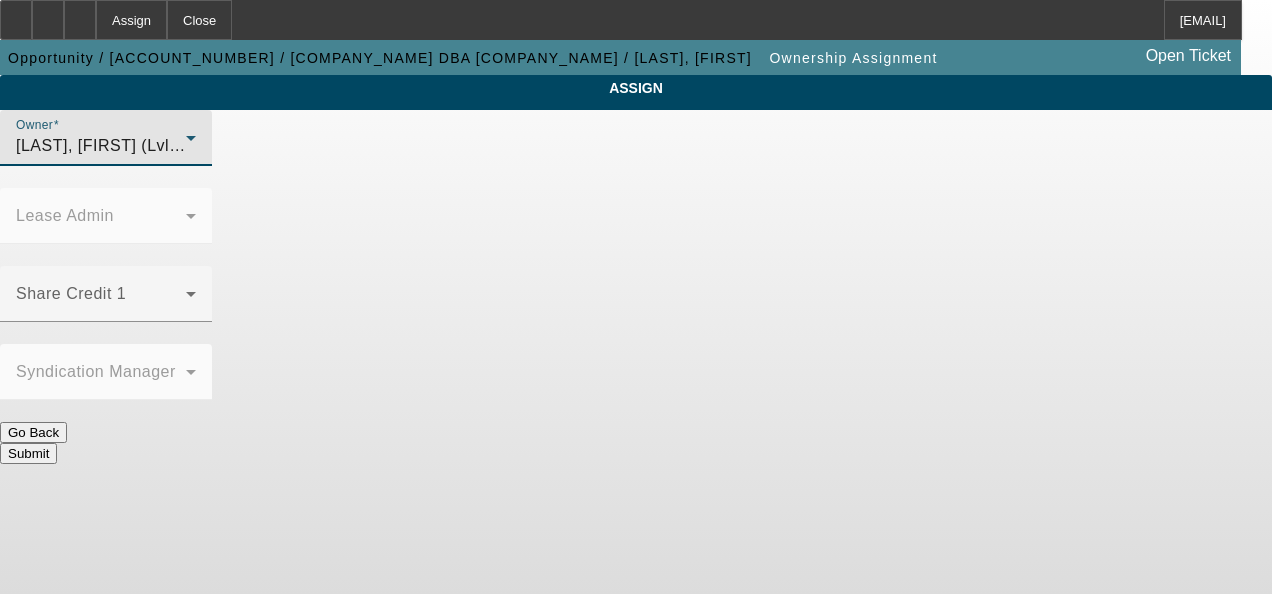 click on "Submit" at bounding box center (28, 453) 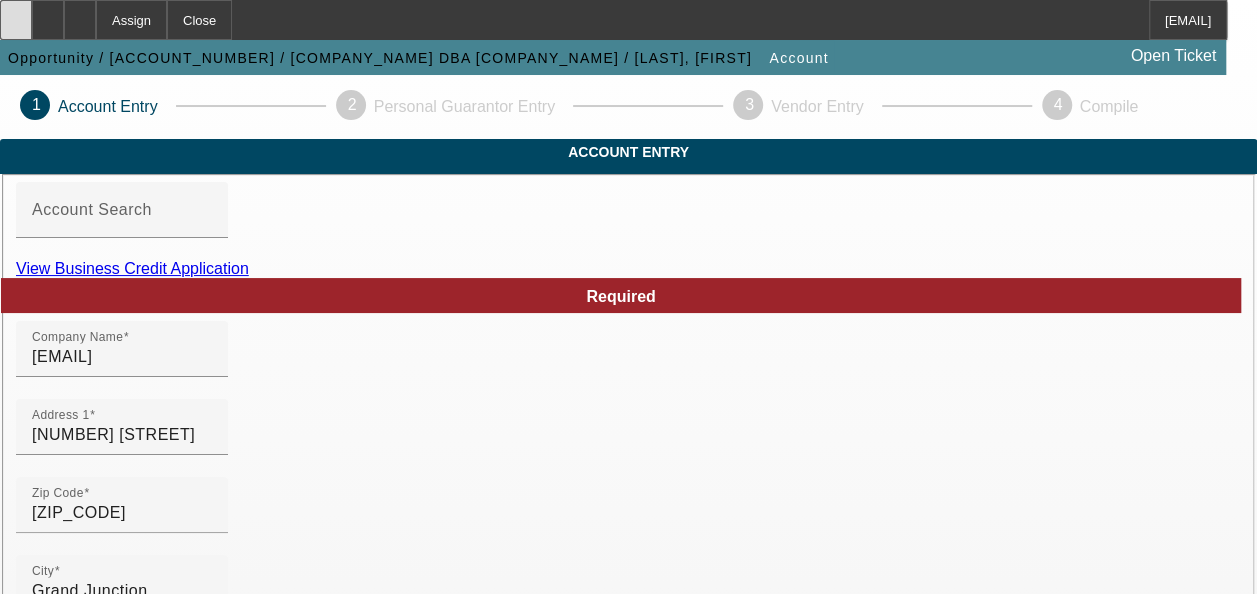 click at bounding box center (16, 20) 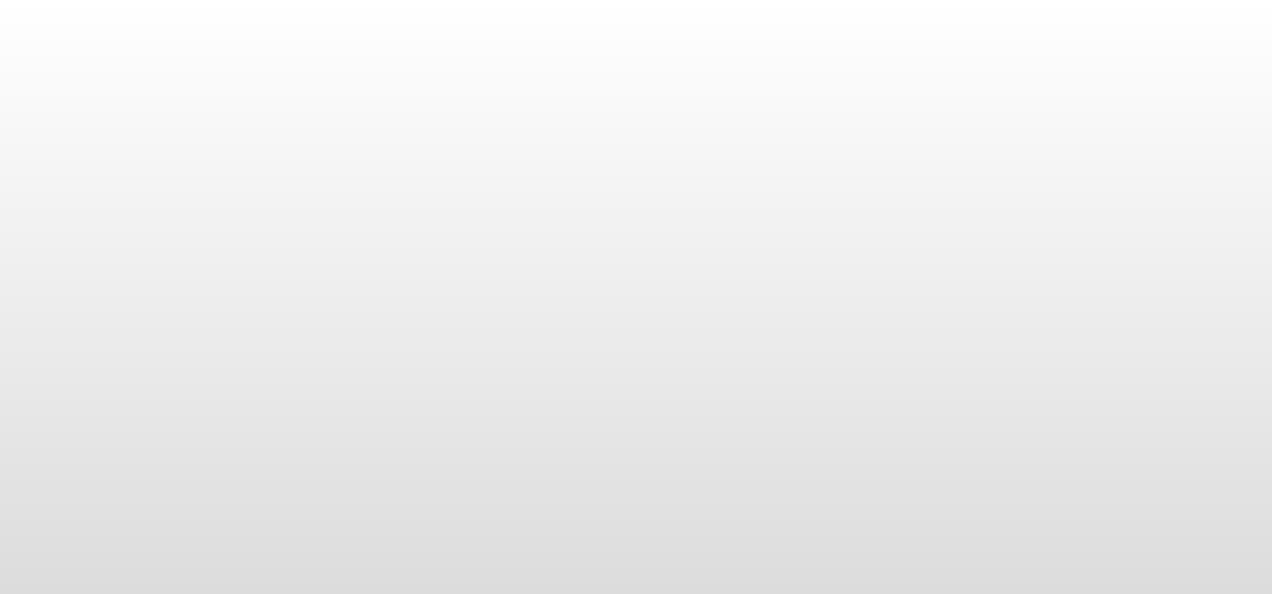 scroll, scrollTop: 0, scrollLeft: 0, axis: both 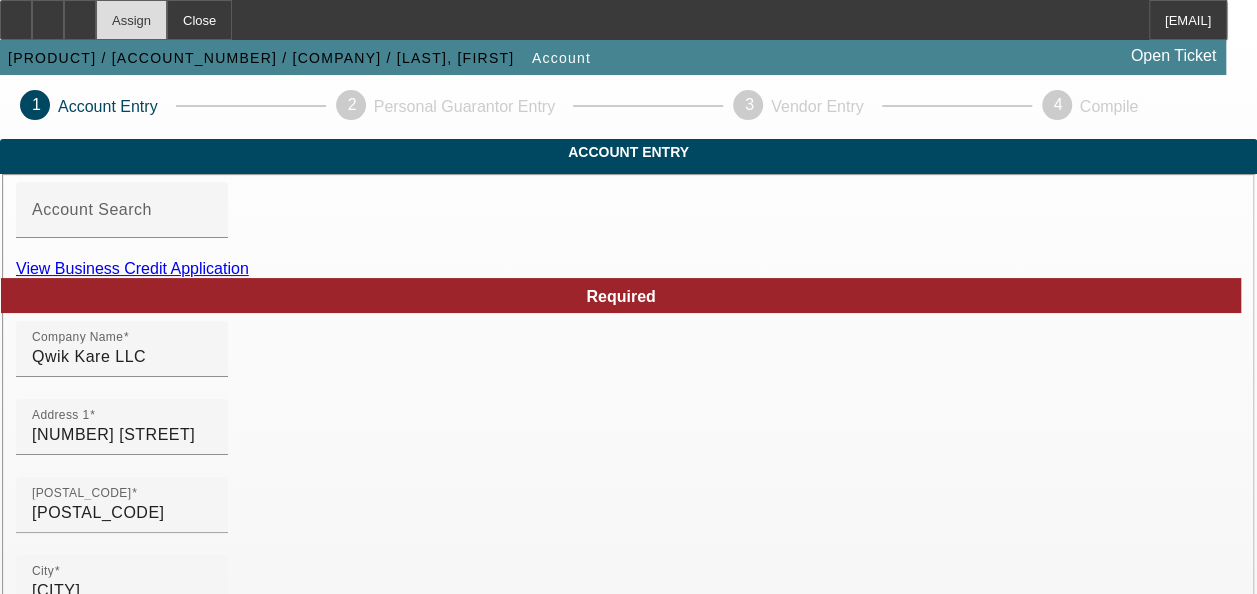click on "Assign" at bounding box center (131, 20) 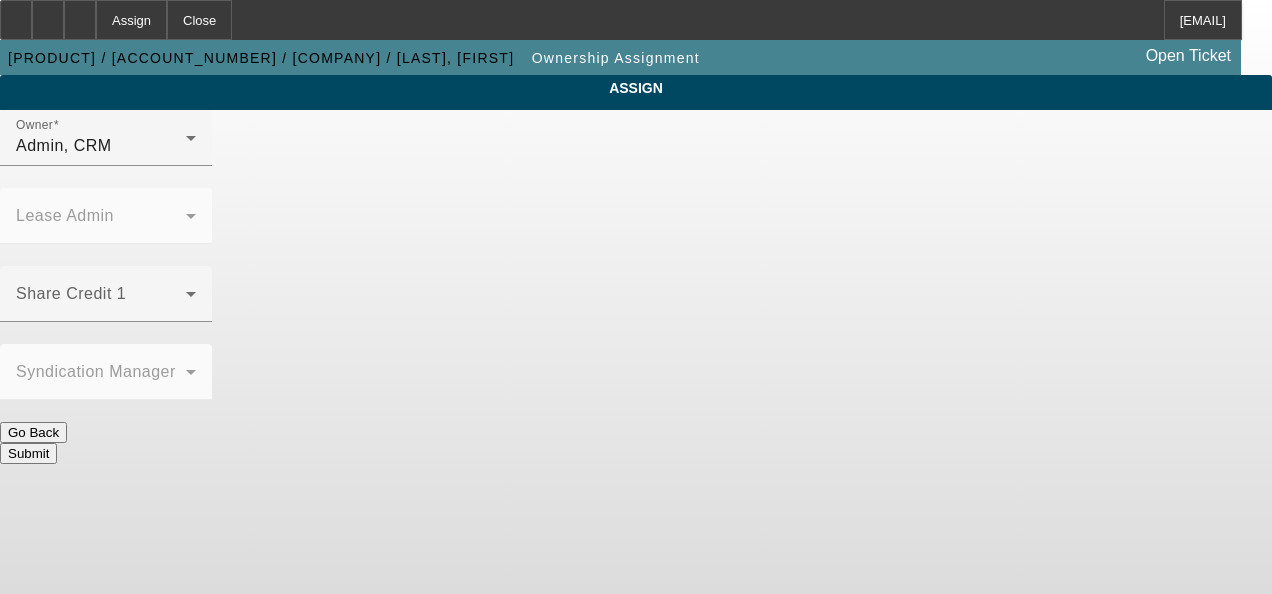 click on "Admin, [LAST]" at bounding box center [101, 146] 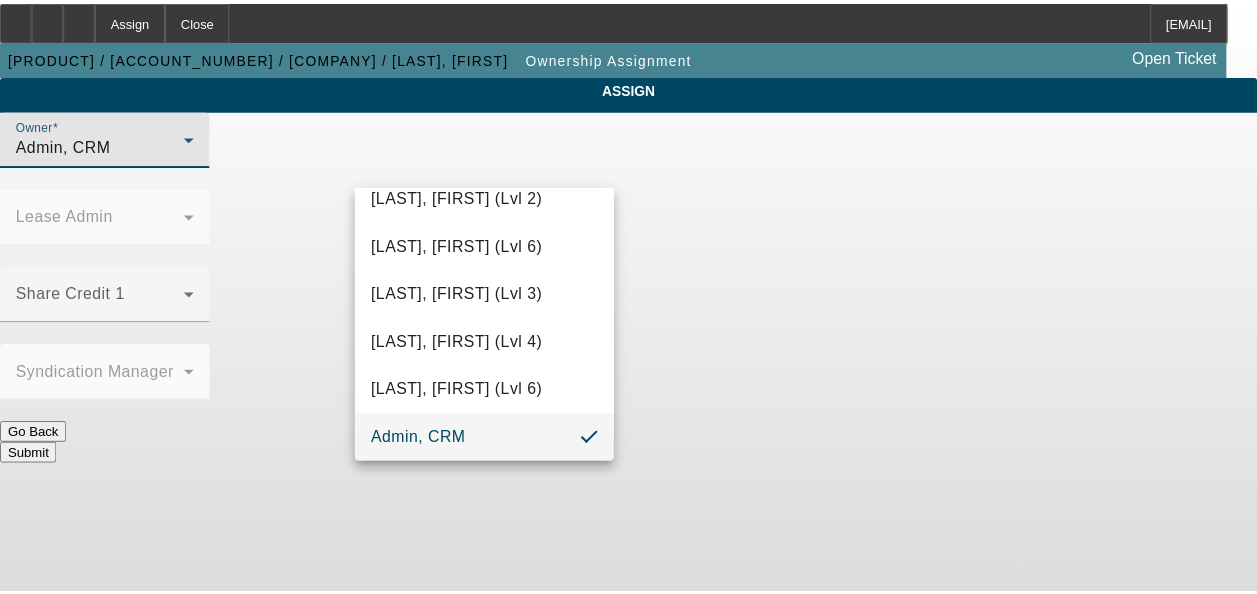 scroll, scrollTop: 2456, scrollLeft: 0, axis: vertical 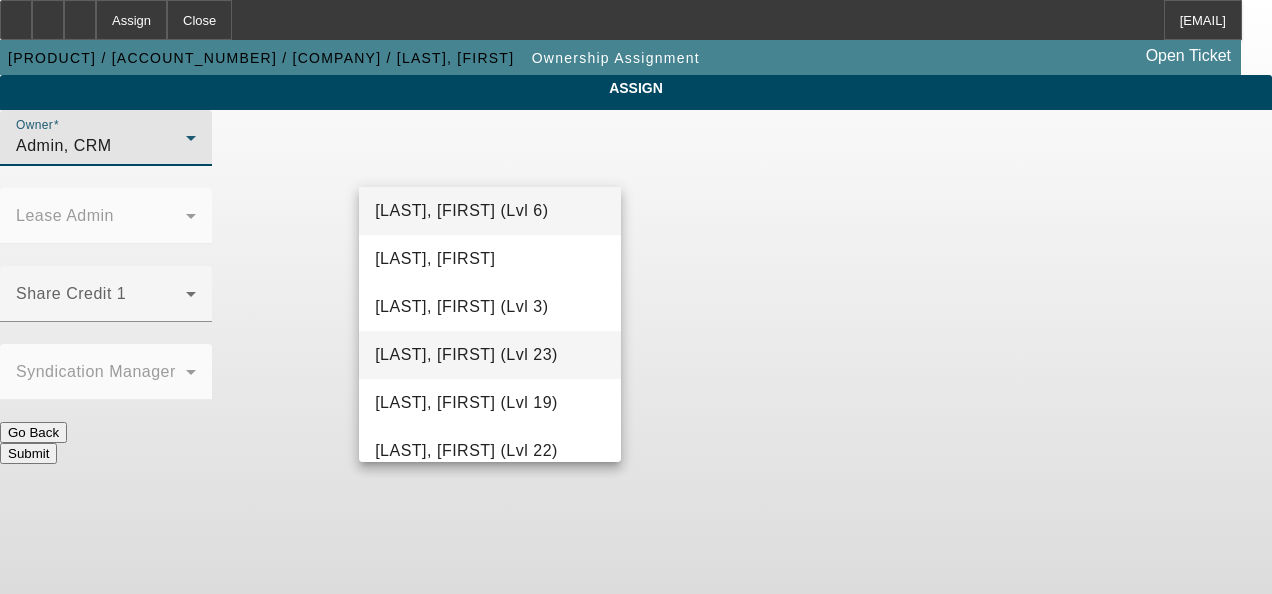 click on "[LAST], [FIRST] (Lvl 23)" at bounding box center [466, 355] 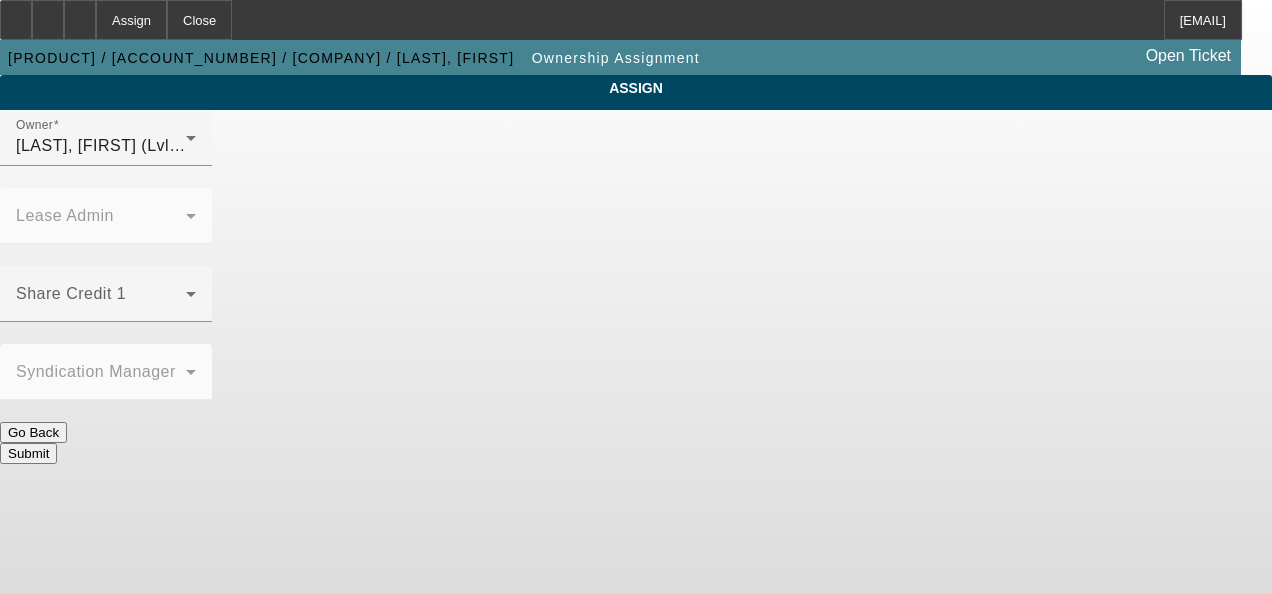 click on "Submit" at bounding box center [28, 453] 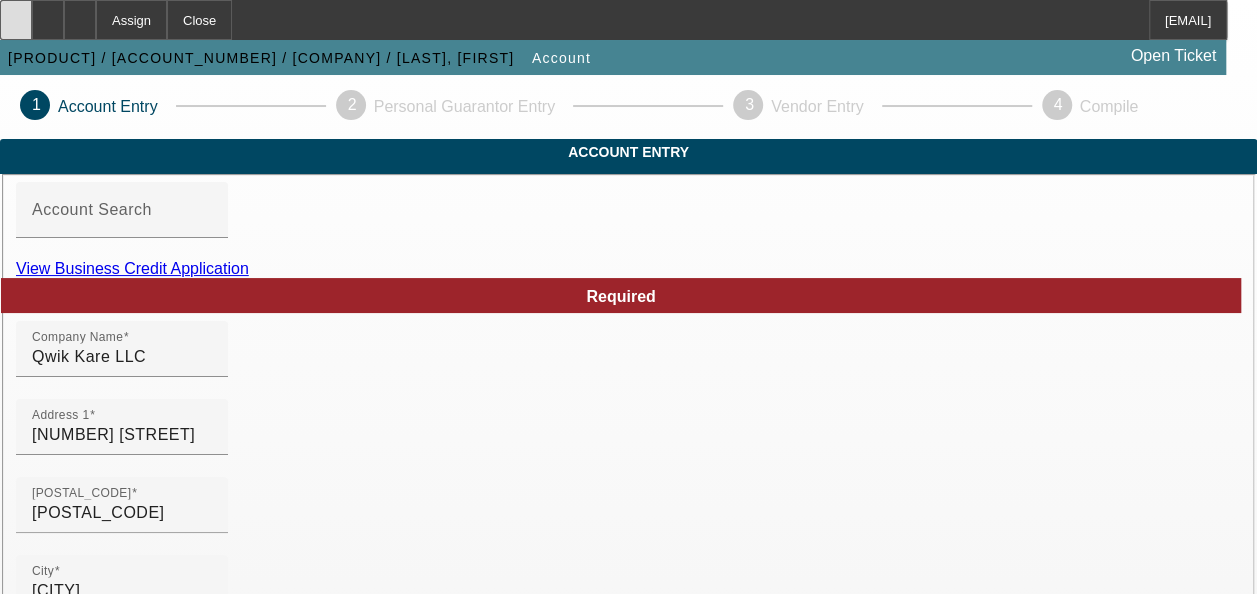 click at bounding box center [16, 20] 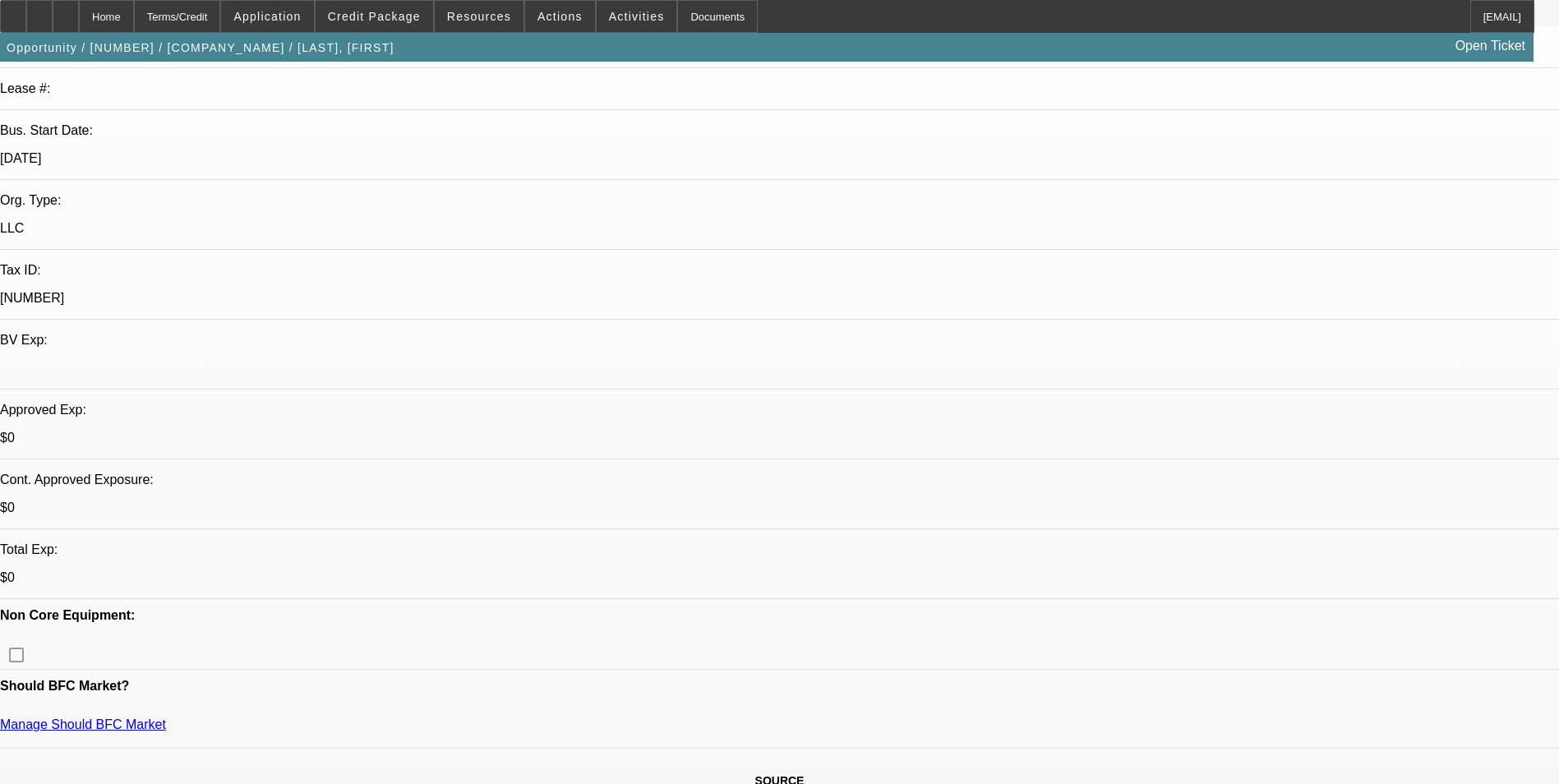 scroll, scrollTop: 247, scrollLeft: 0, axis: vertical 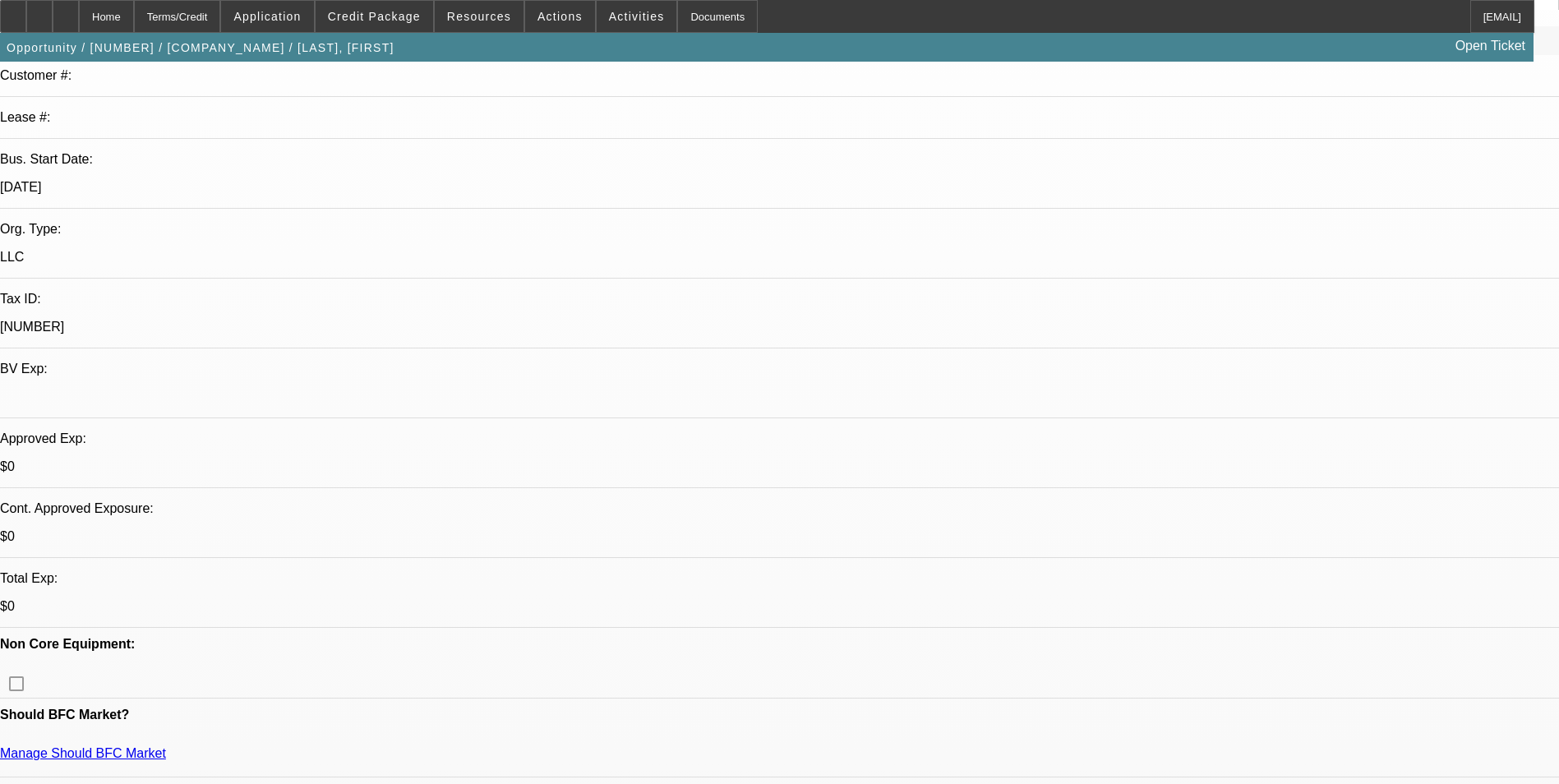 click on "636" at bounding box center (385, 2307) 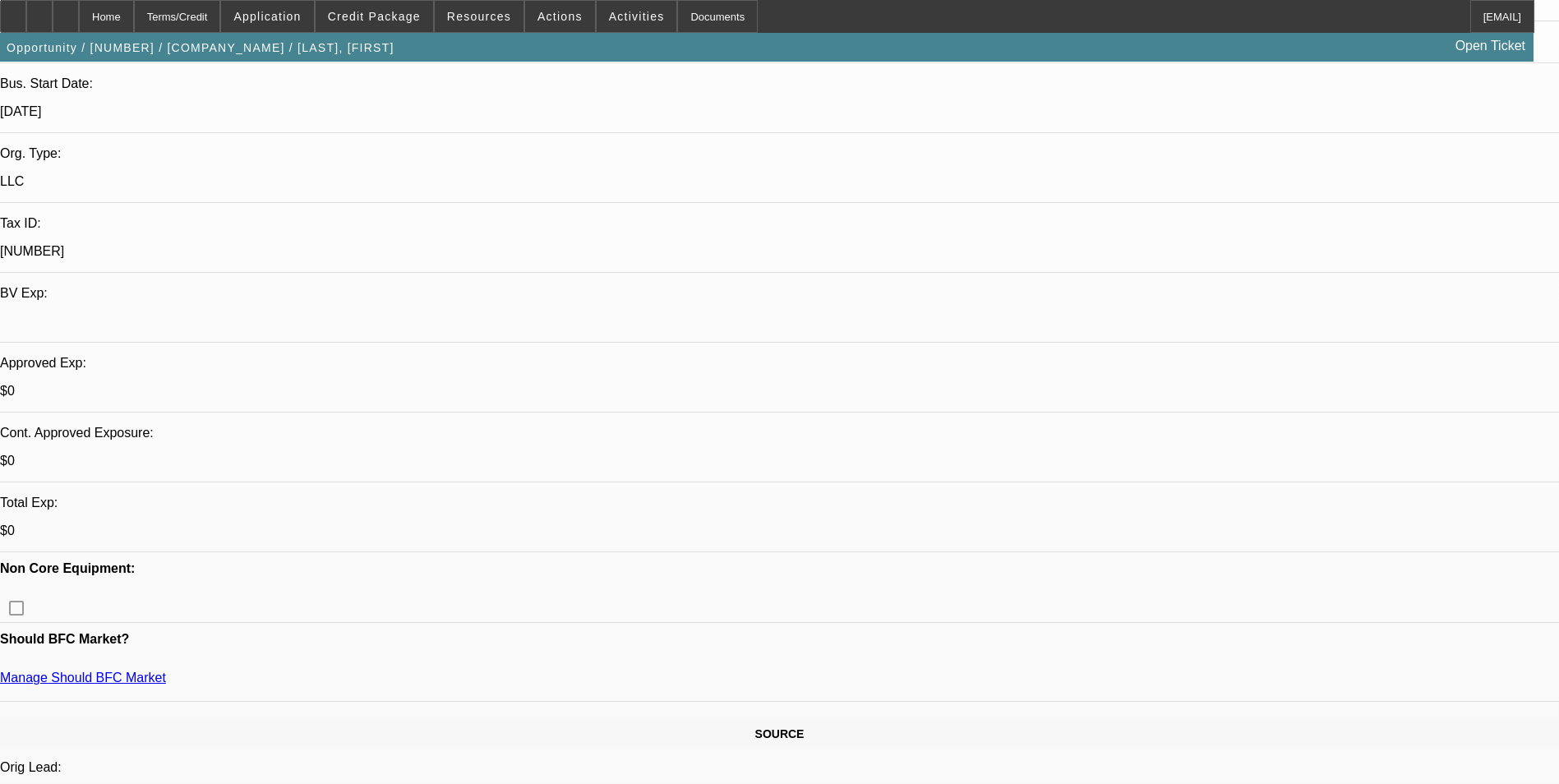 scroll, scrollTop: 329, scrollLeft: 0, axis: vertical 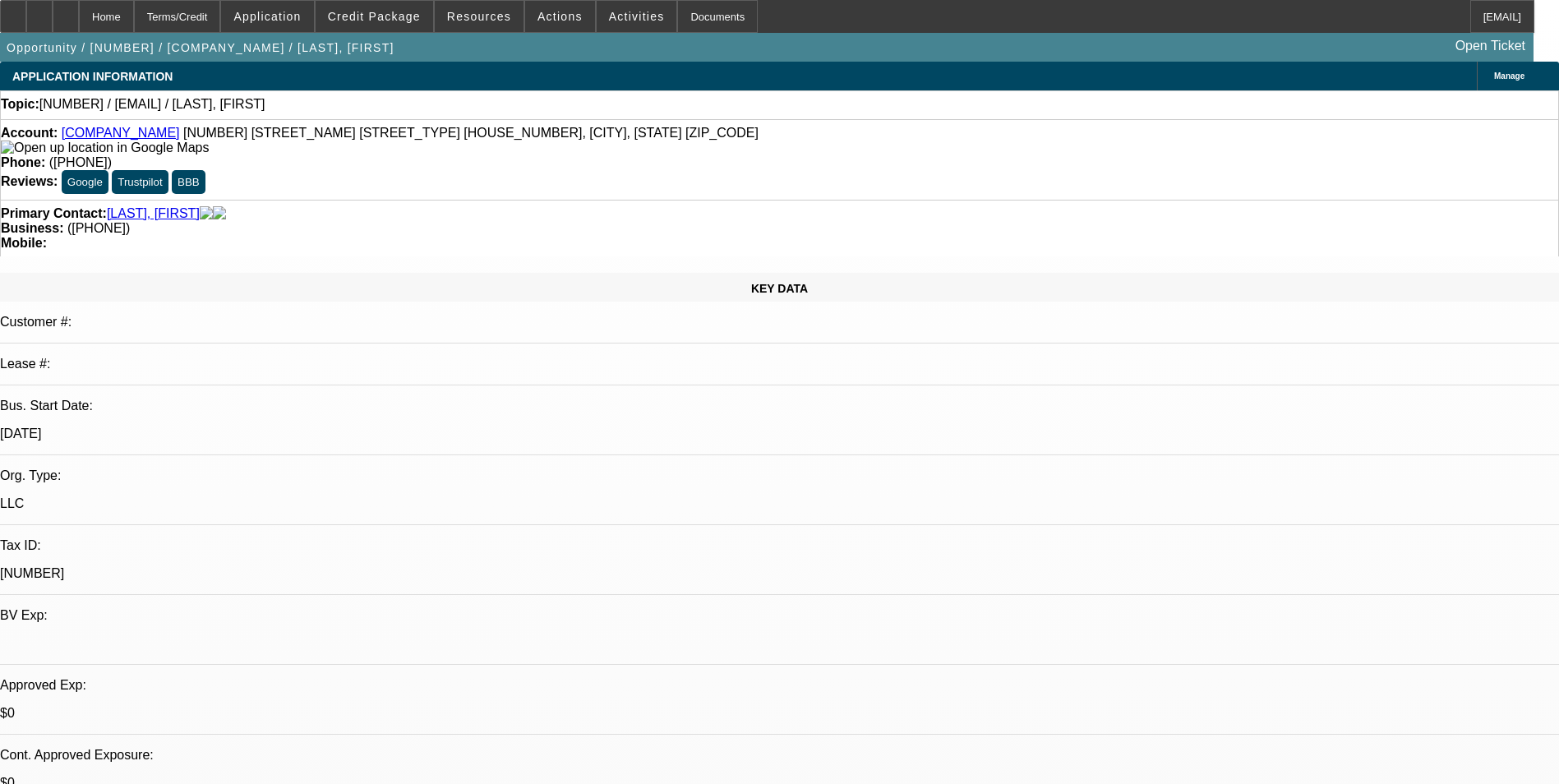 click on "Rupp, Greg" at bounding box center [779, 2181] 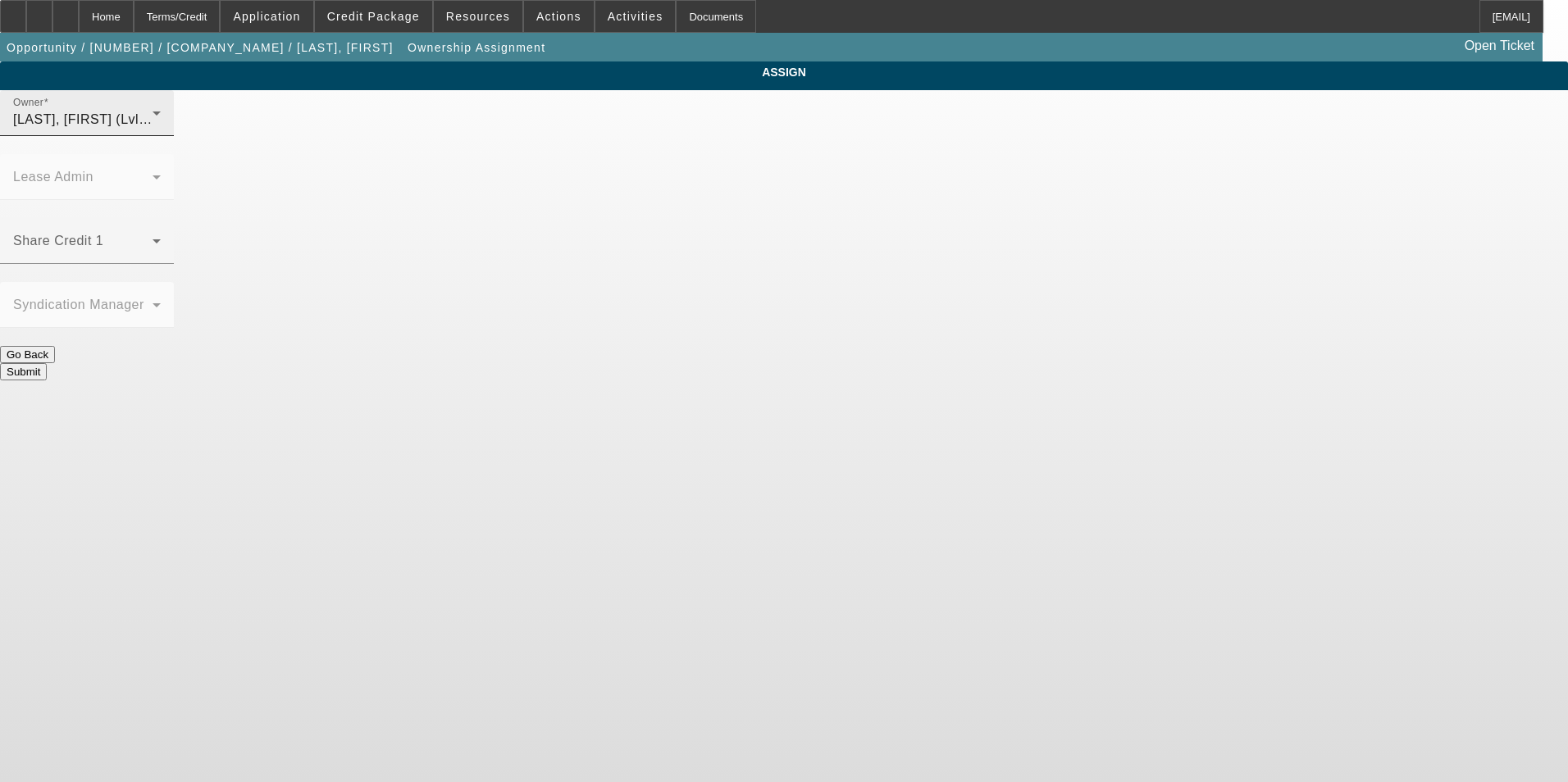 click on "Rupp, Greg (Lvl 23)" at bounding box center (83, 120) 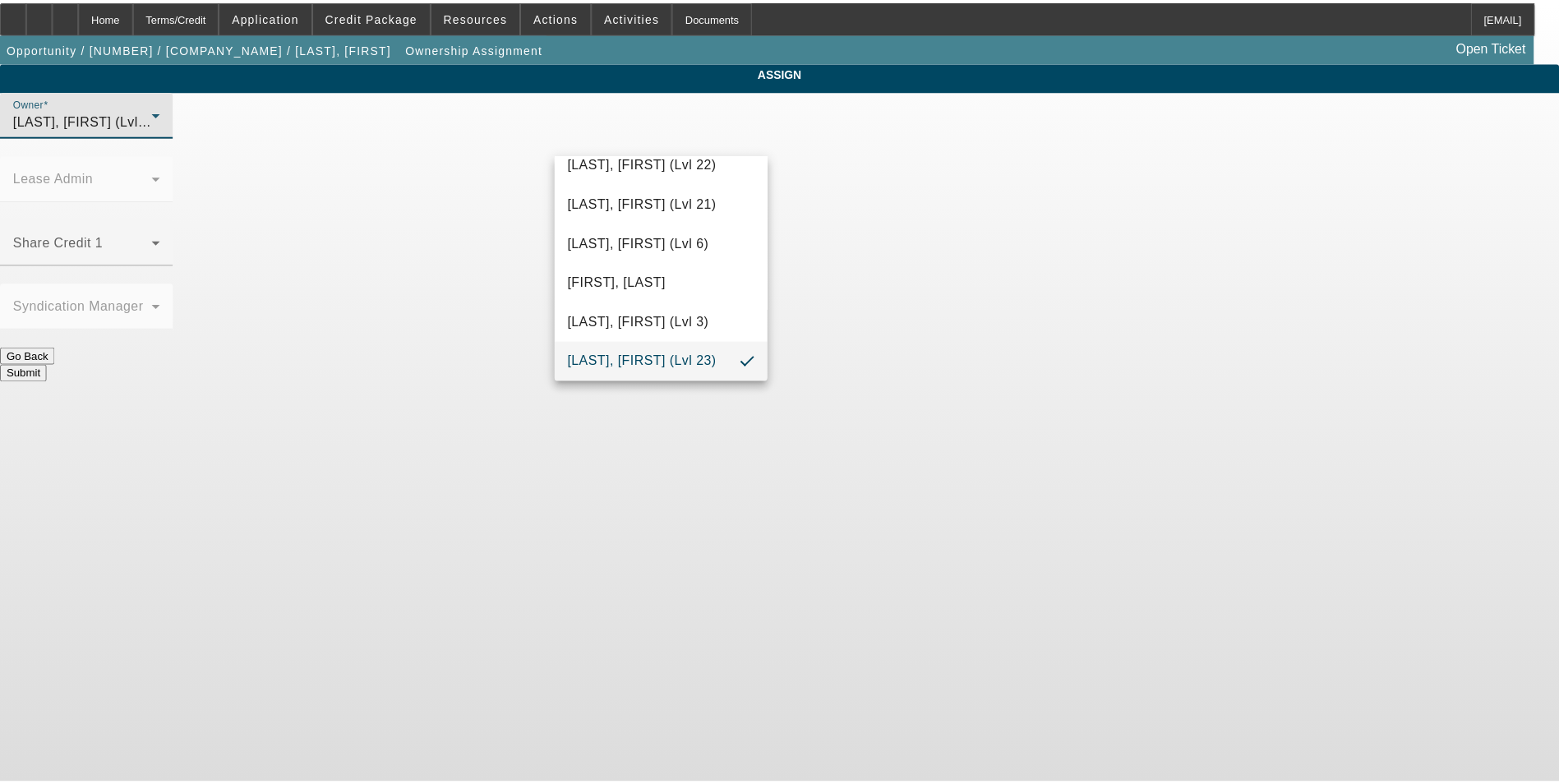 scroll, scrollTop: 46, scrollLeft: 0, axis: vertical 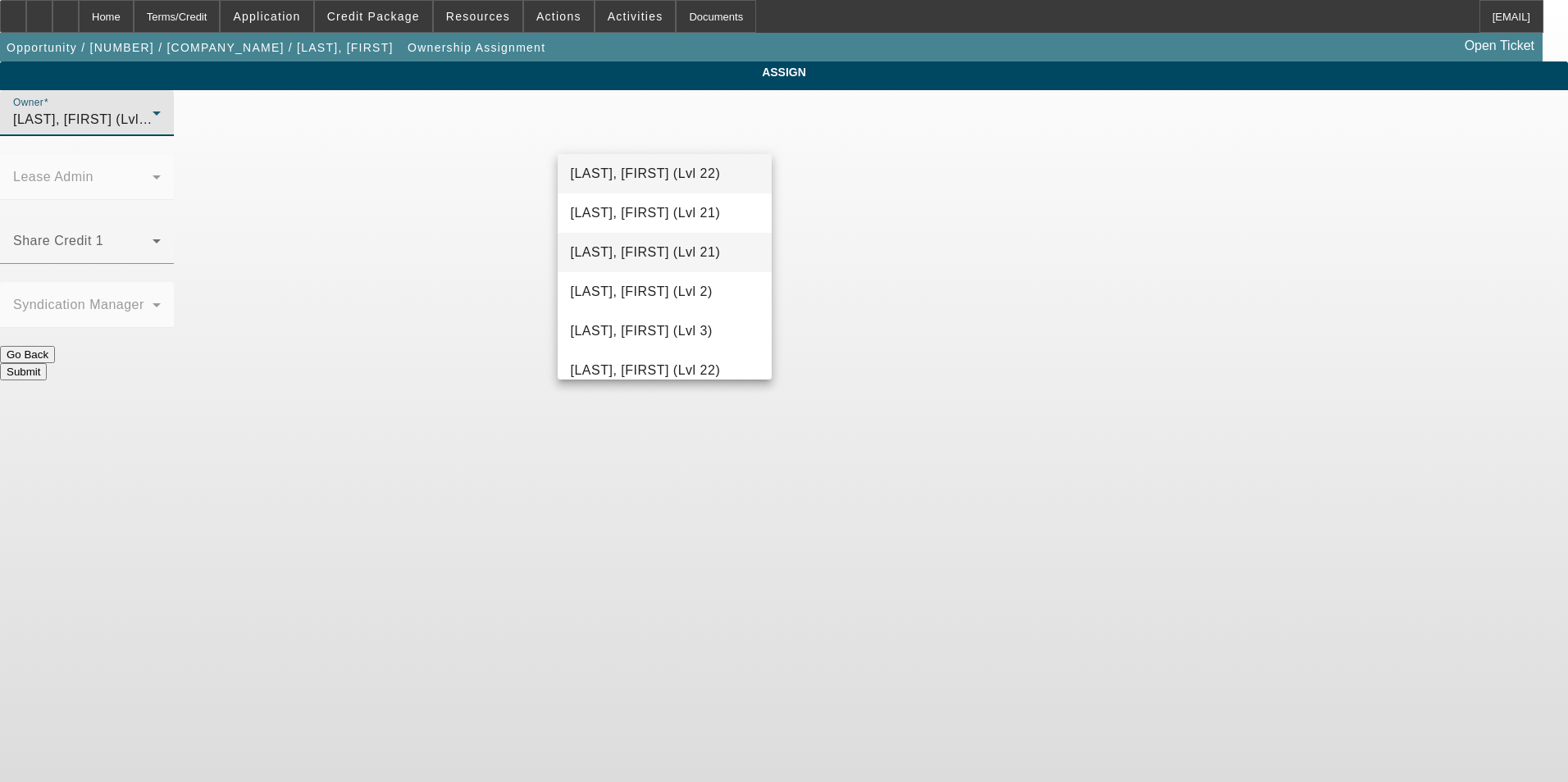 click on "Arida, Michael (Lvl 21)" at bounding box center (665, 252) 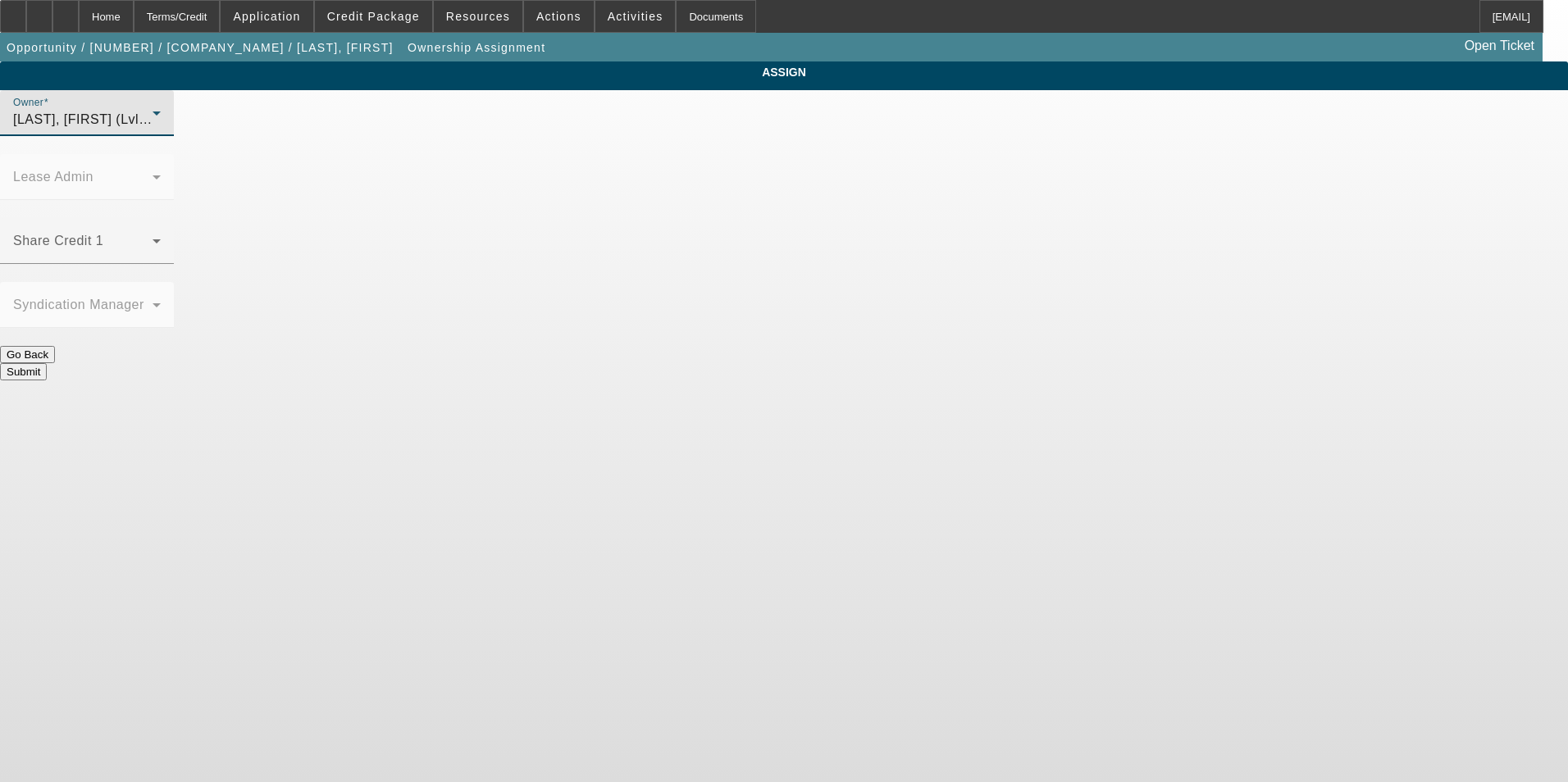 click on "Submit" at bounding box center (23, 371) 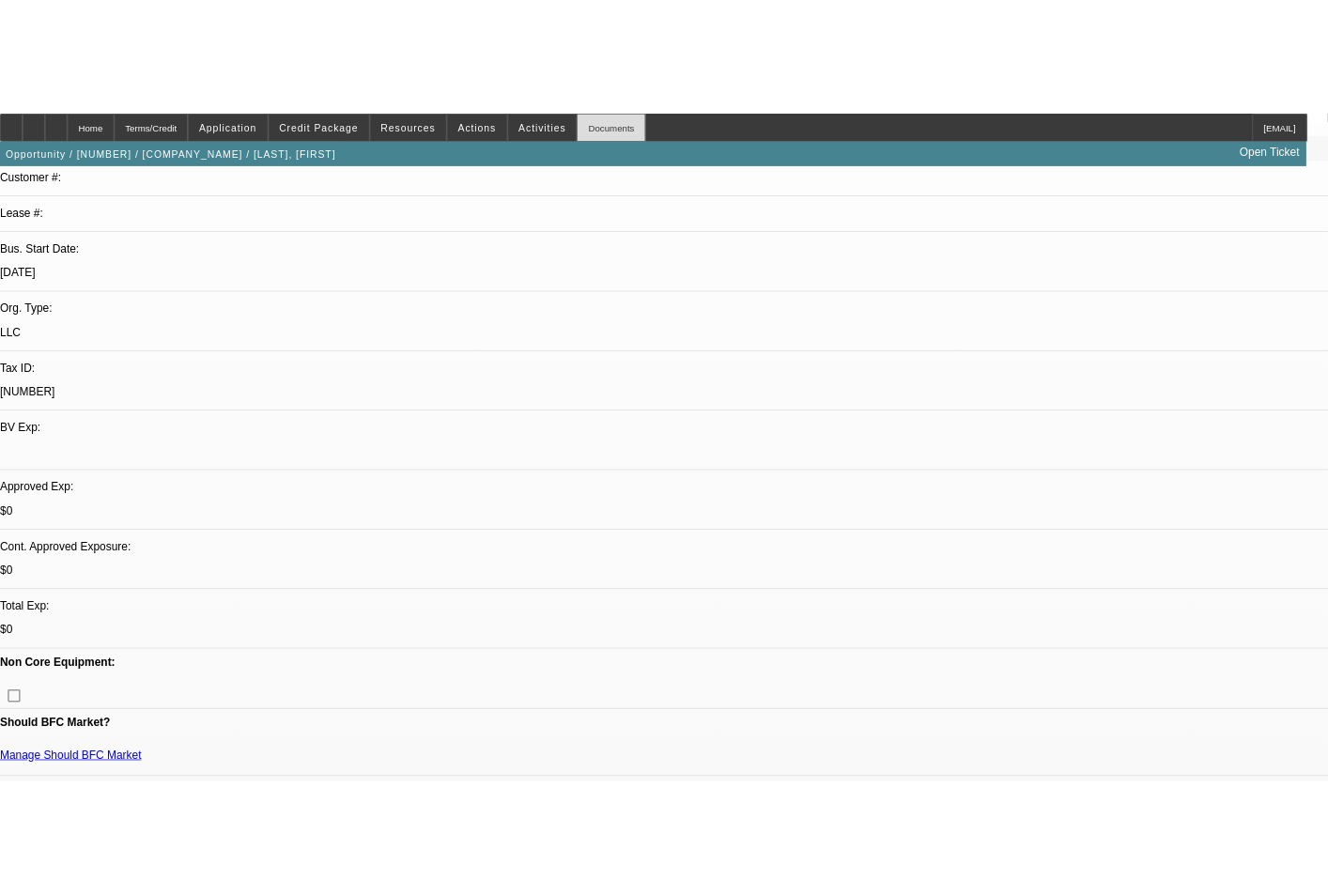scroll, scrollTop: 283, scrollLeft: 0, axis: vertical 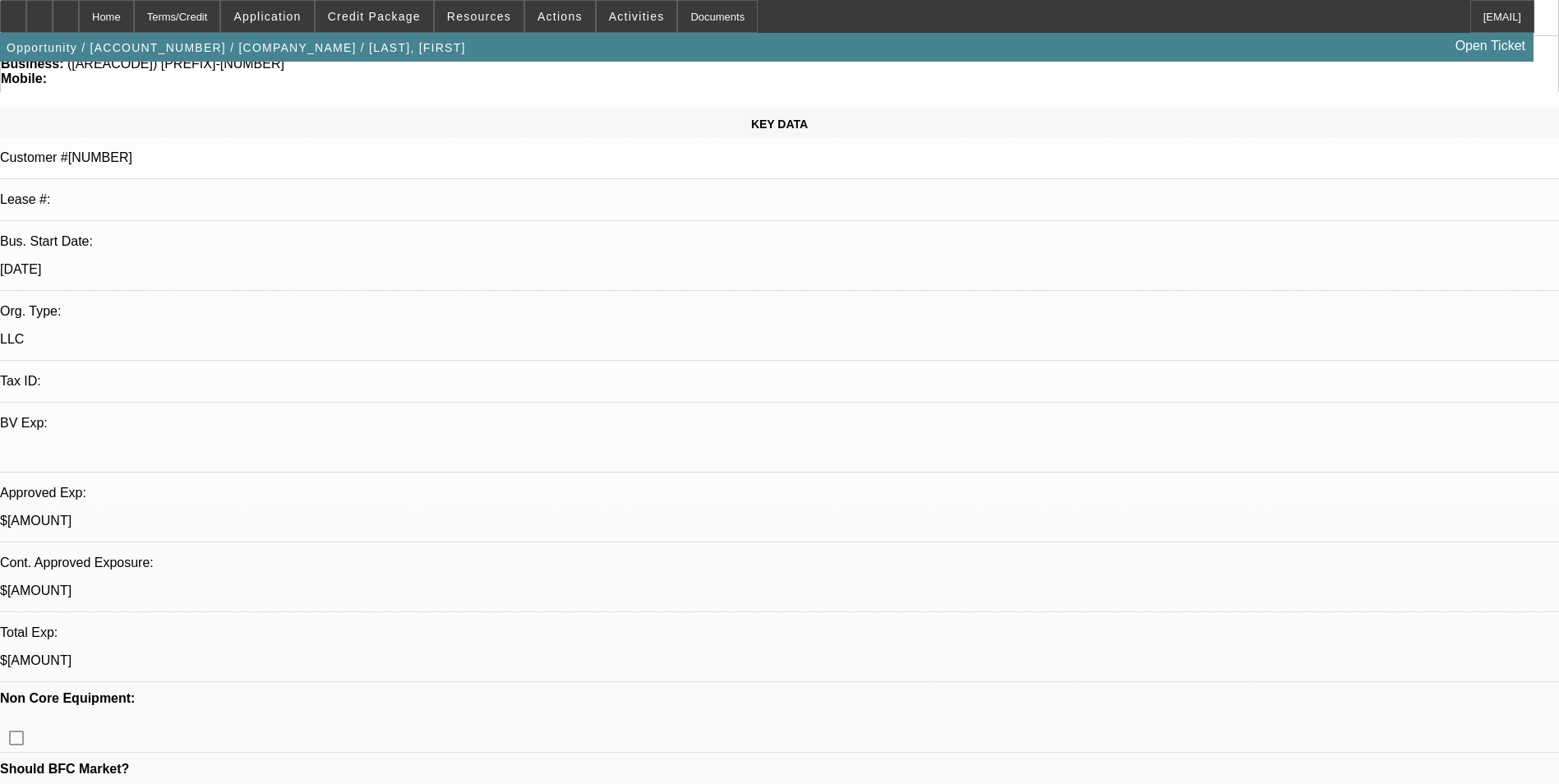 click on "521" at bounding box center (409, 2392) 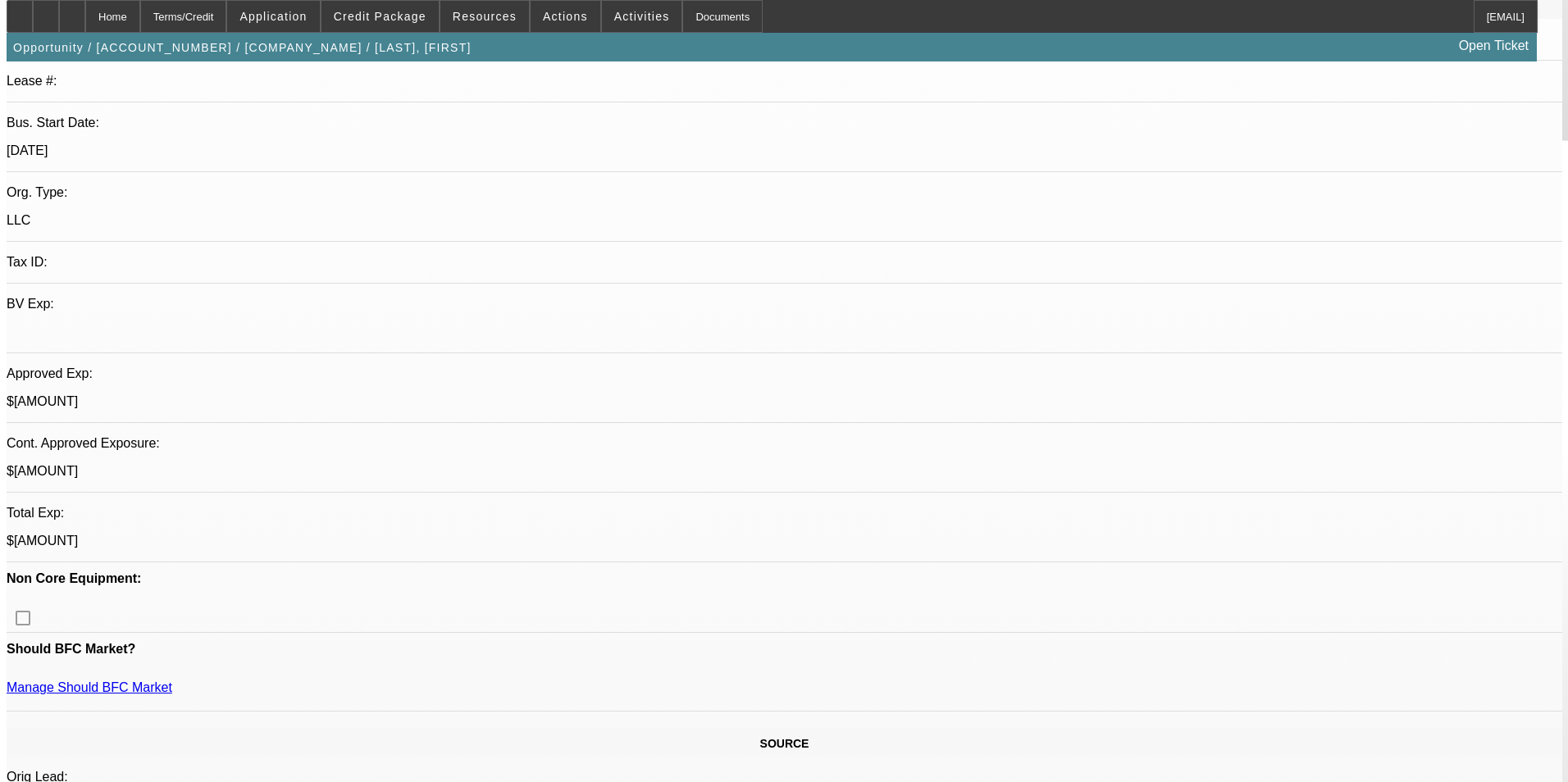 scroll, scrollTop: 0, scrollLeft: 0, axis: both 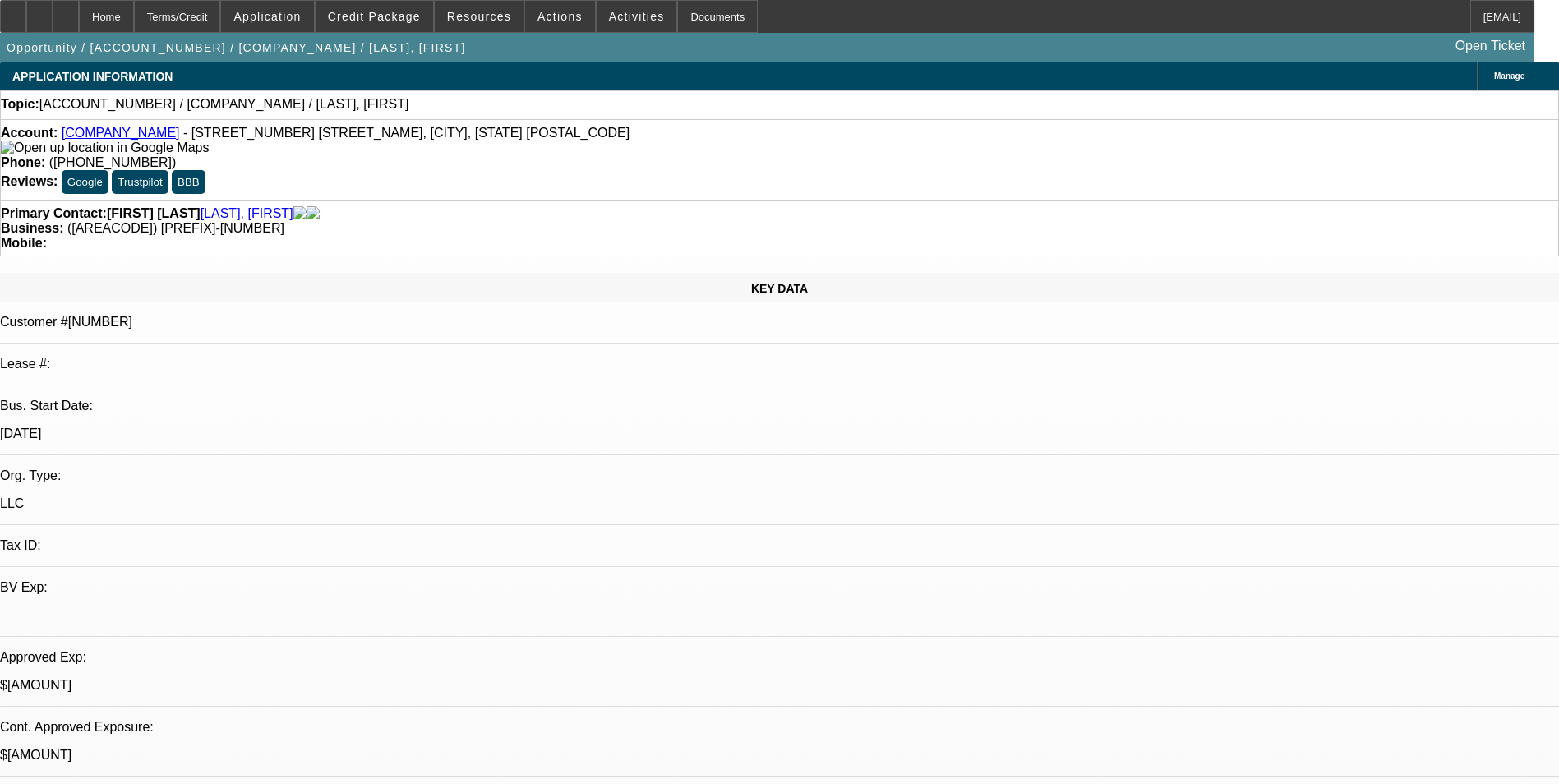 click on "Rupp, Greg" at bounding box center (779, 2153) 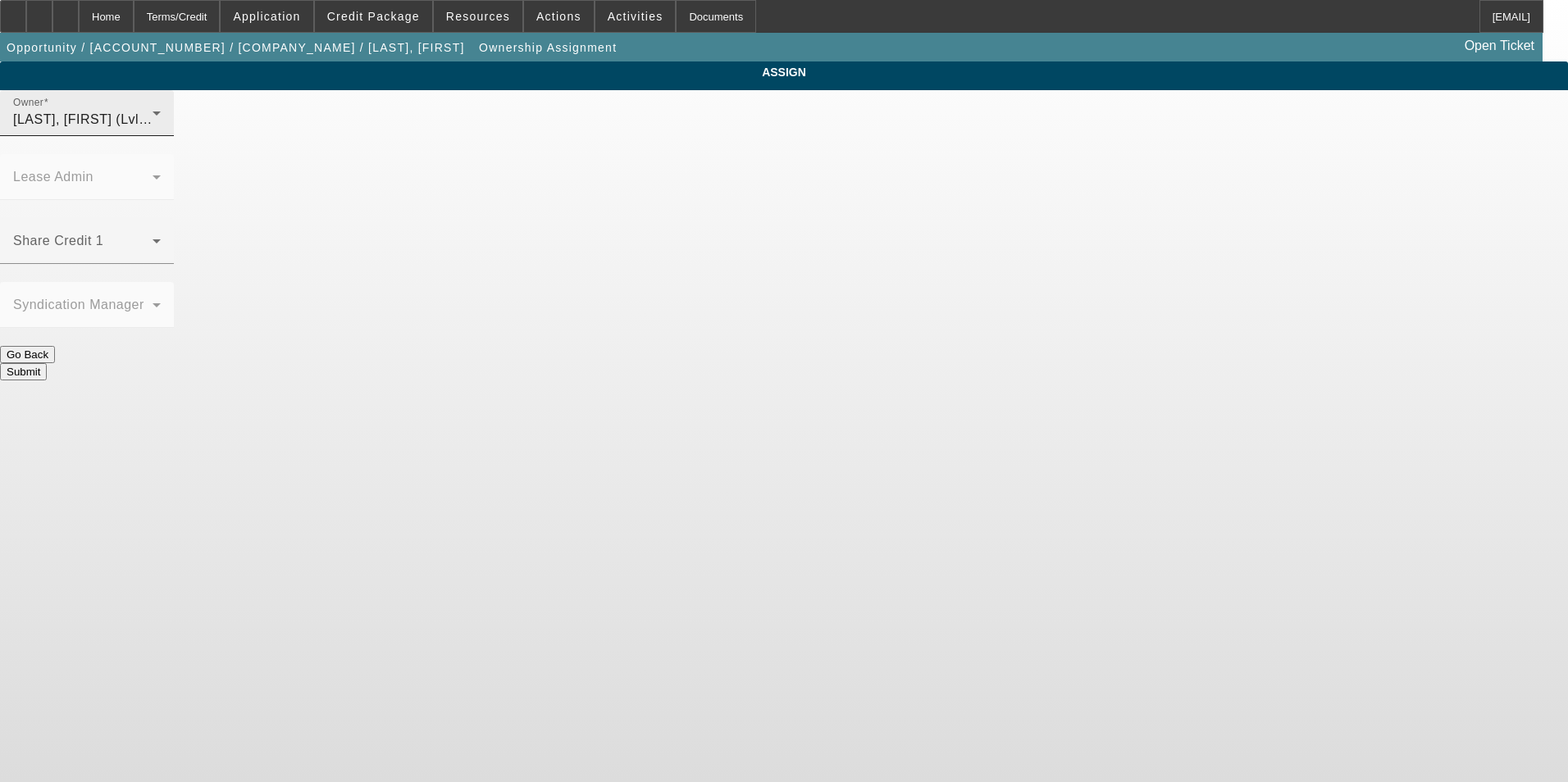 click on "Owner
Rupp, Greg (Lvl 23)" at bounding box center (87, 113) 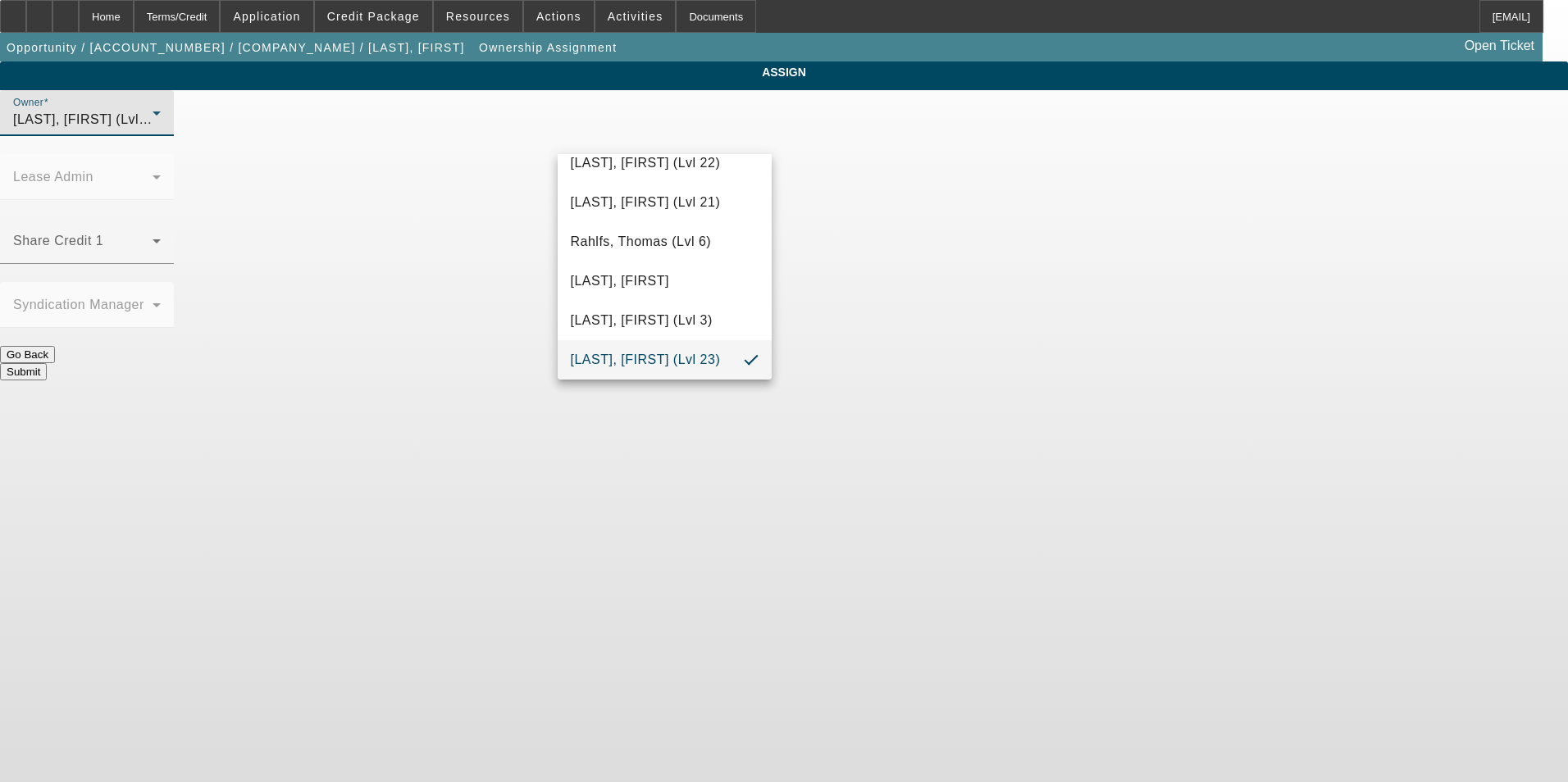 scroll, scrollTop: 46, scrollLeft: 0, axis: vertical 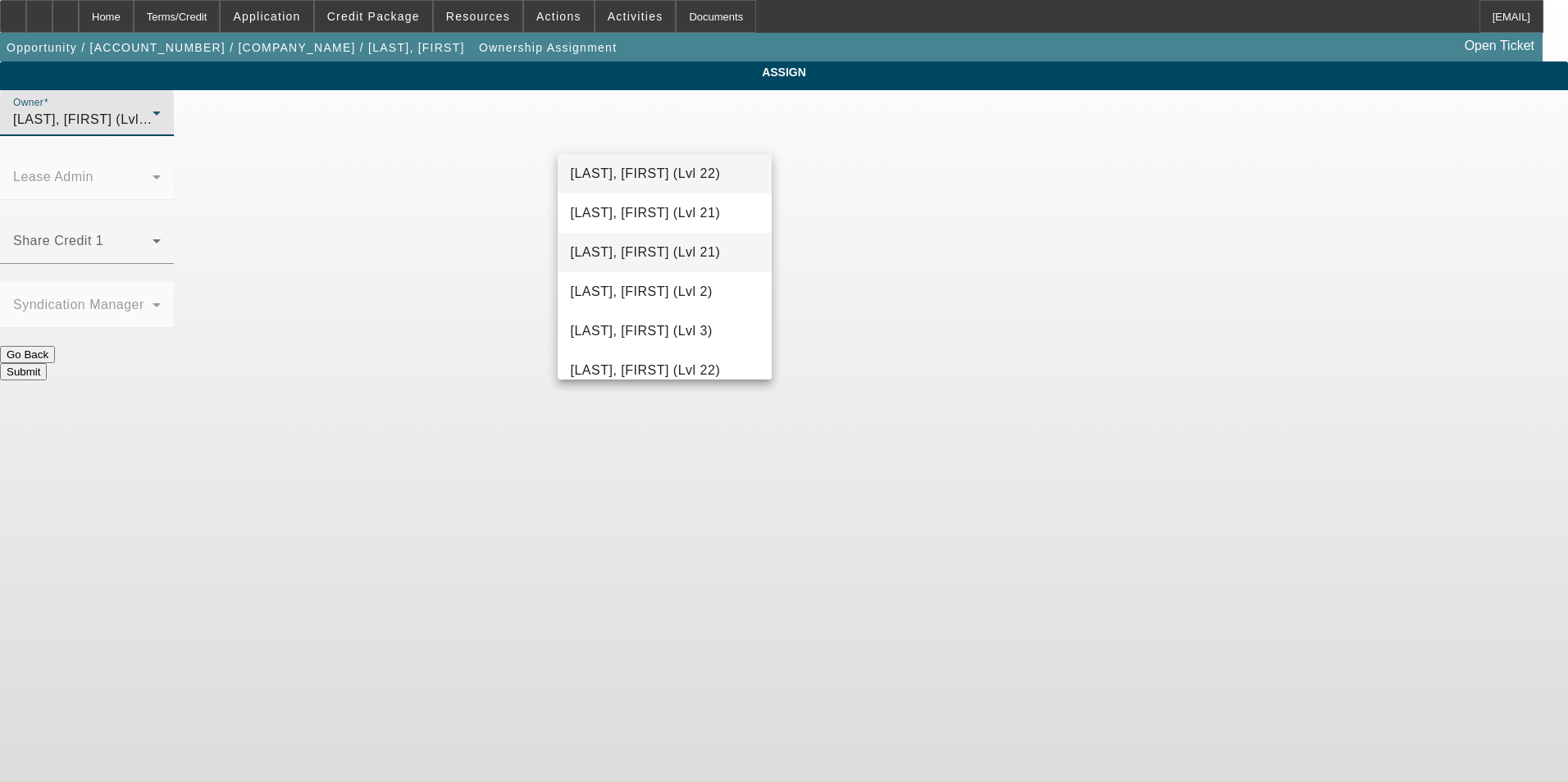 click on "Arida, Michael (Lvl 21)" at bounding box center (645, 252) 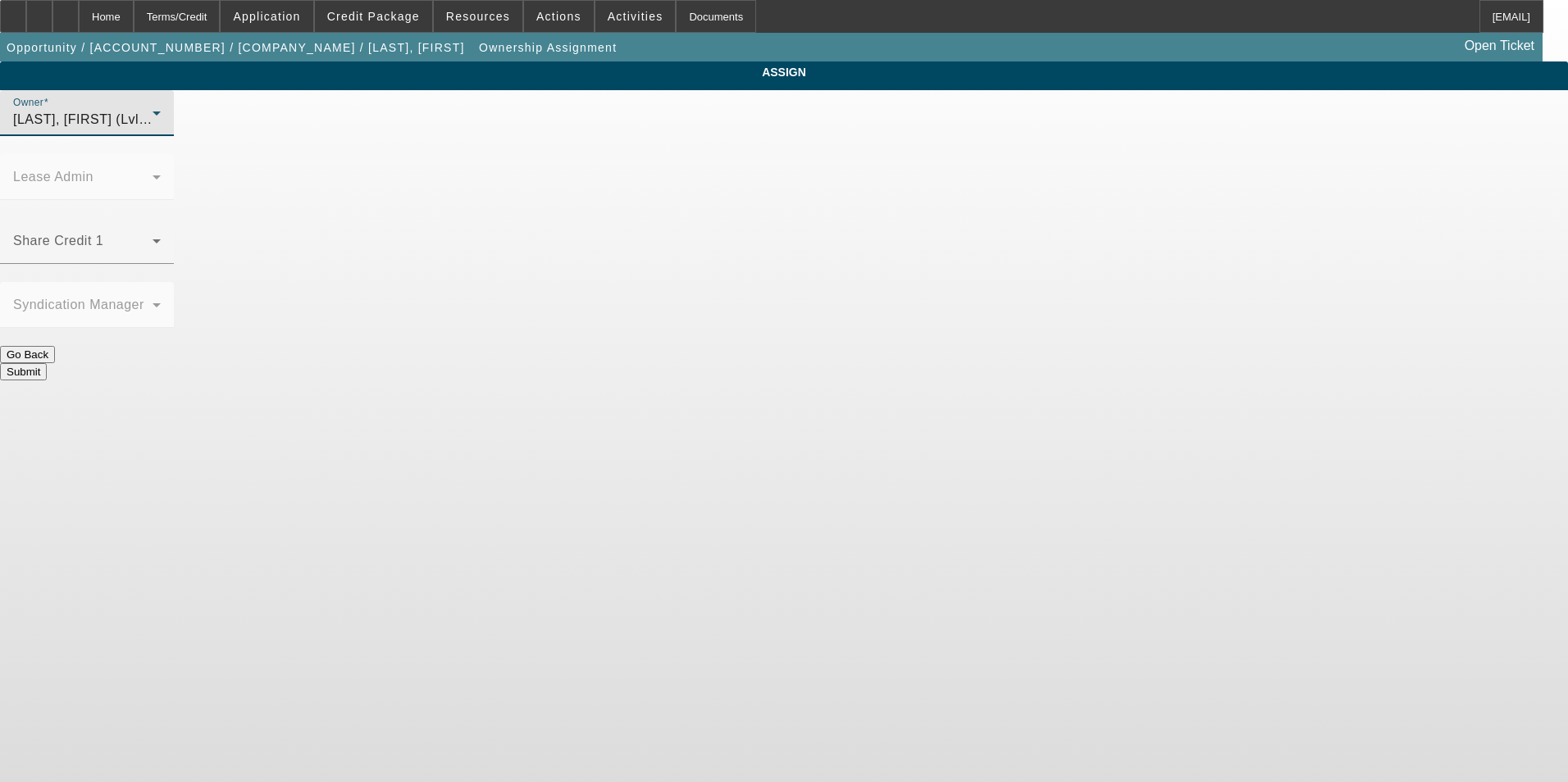 click on "Submit" at bounding box center (23, 371) 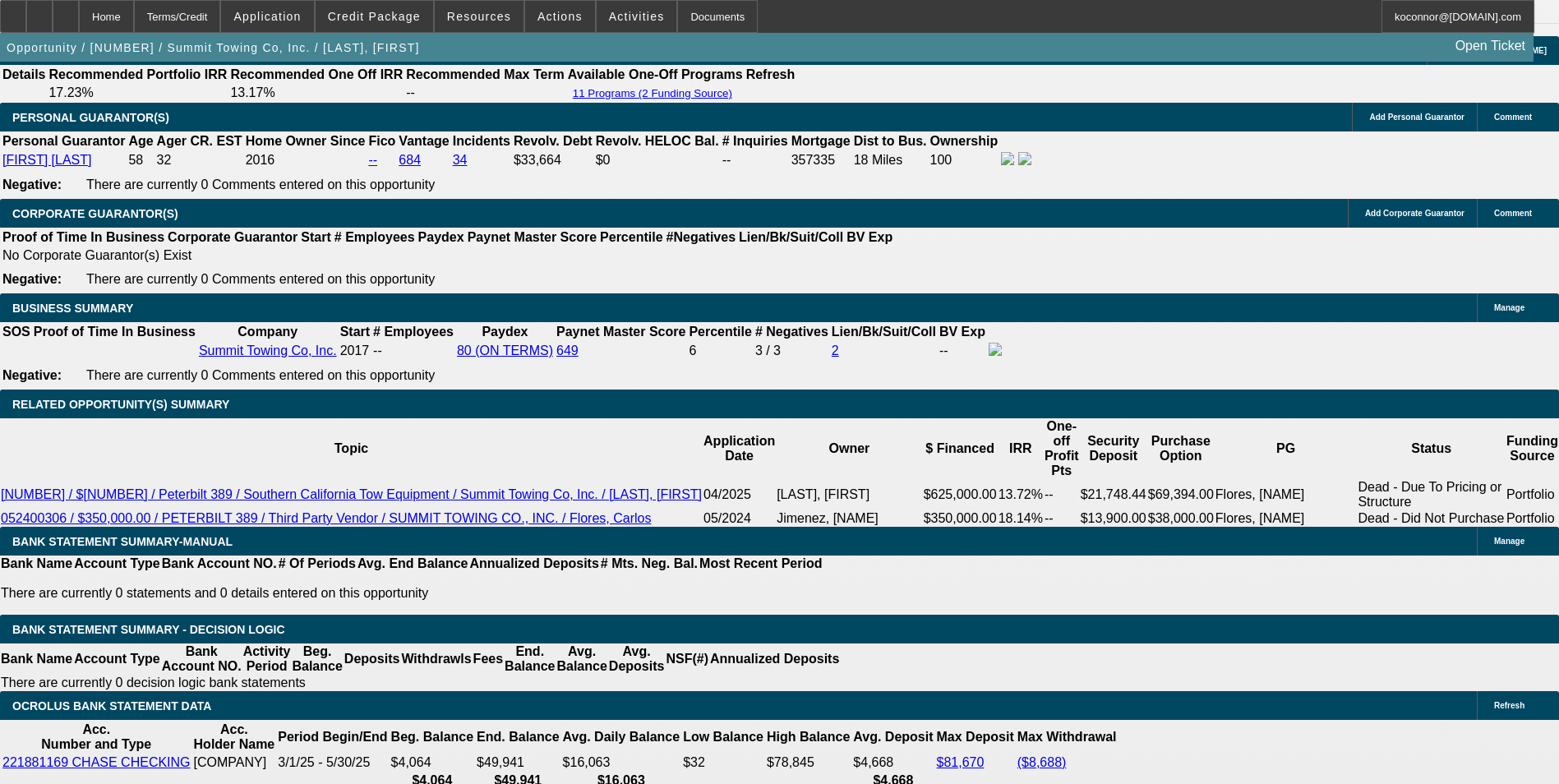 scroll, scrollTop: 2548, scrollLeft: 0, axis: vertical 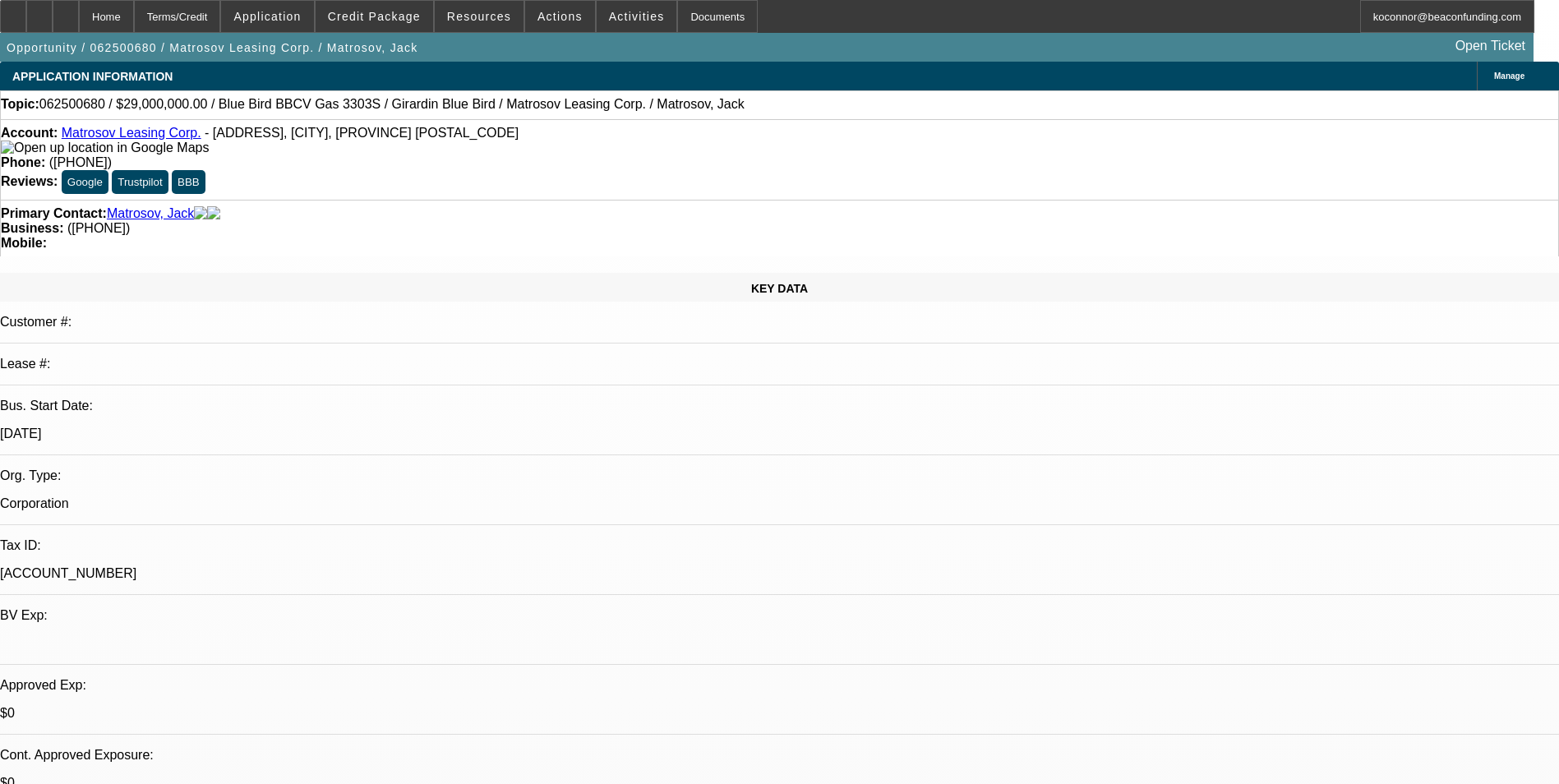 click on "7/1/25, 12:33 PM" at bounding box center (779, 891) 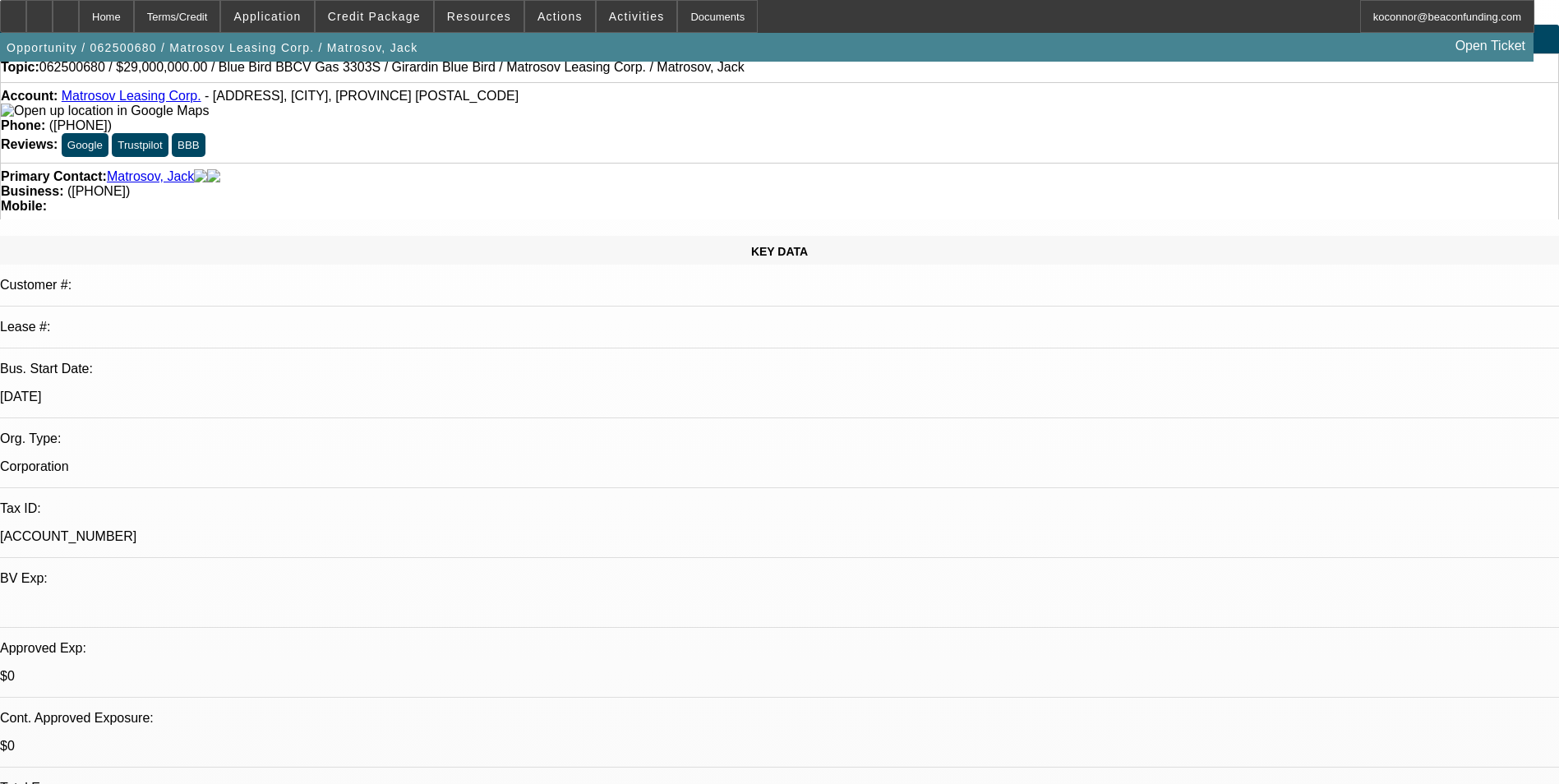 scroll, scrollTop: 0, scrollLeft: 0, axis: both 